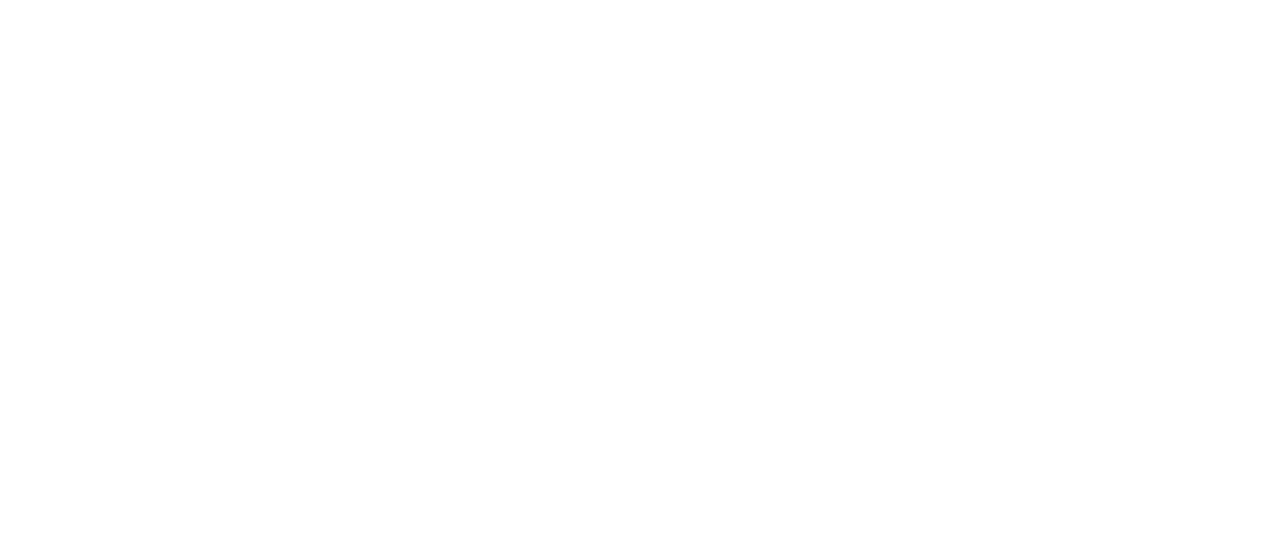 scroll, scrollTop: 0, scrollLeft: 0, axis: both 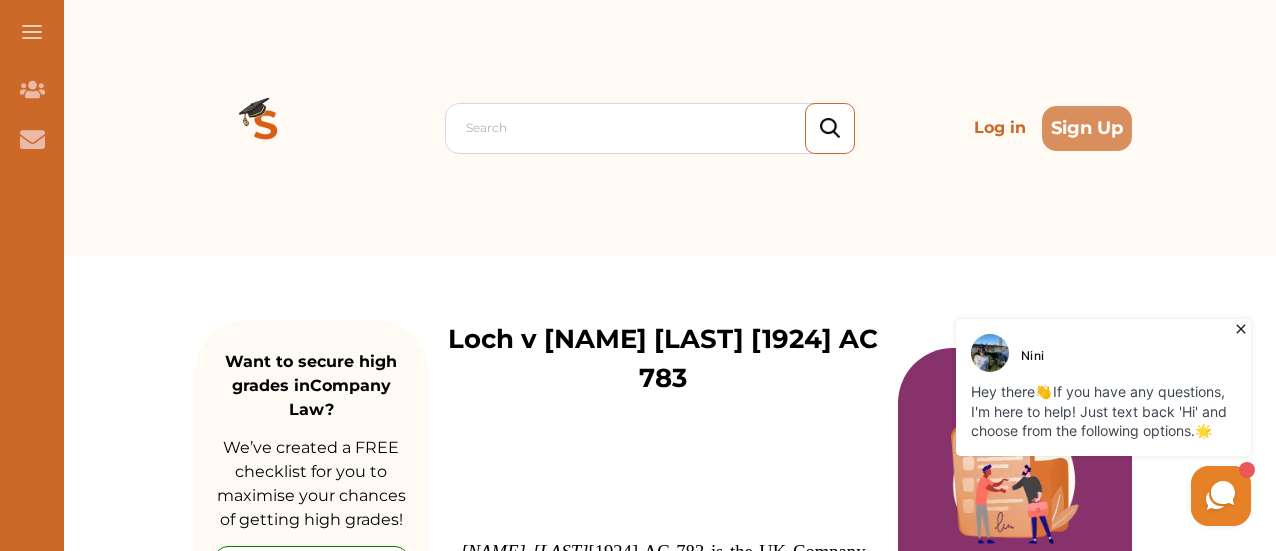click 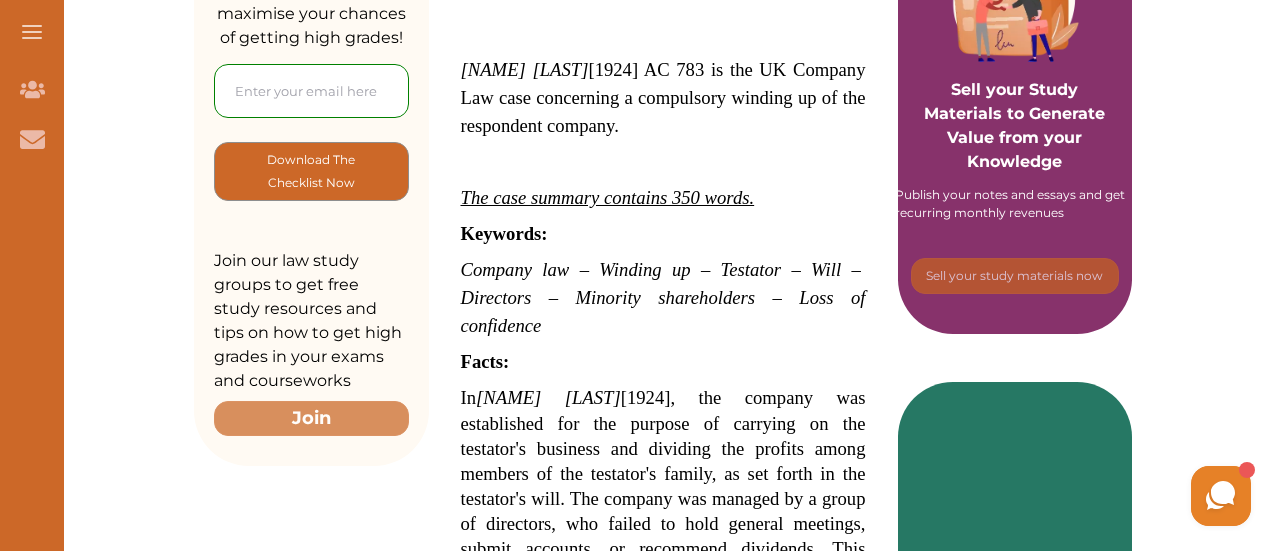 scroll, scrollTop: 488, scrollLeft: 0, axis: vertical 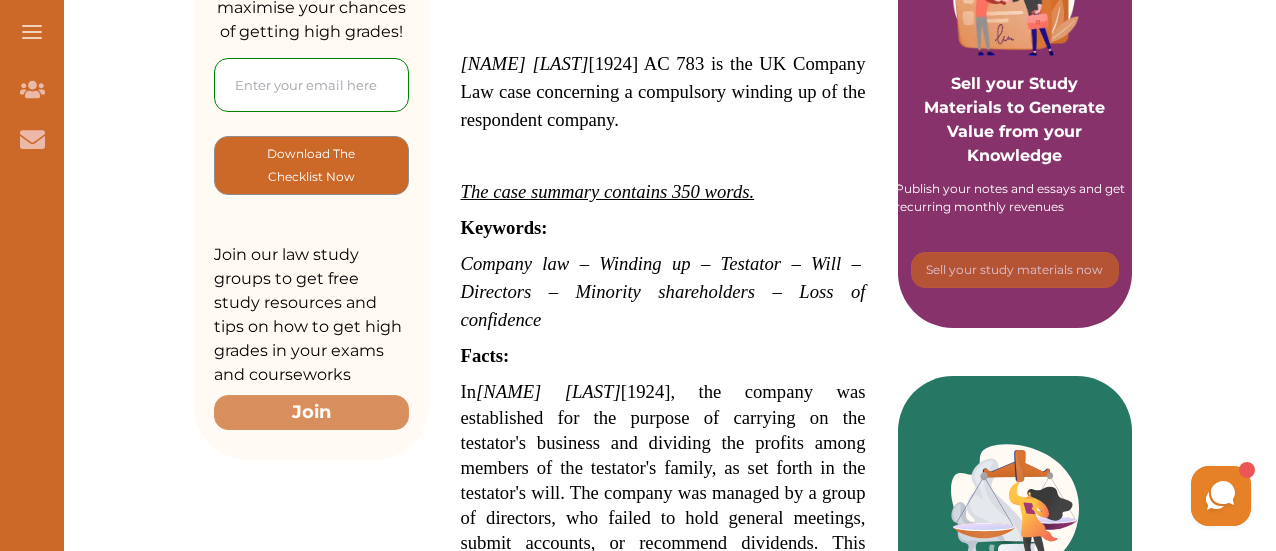 drag, startPoint x: 643, startPoint y: 265, endPoint x: 720, endPoint y: 397, distance: 152.81688 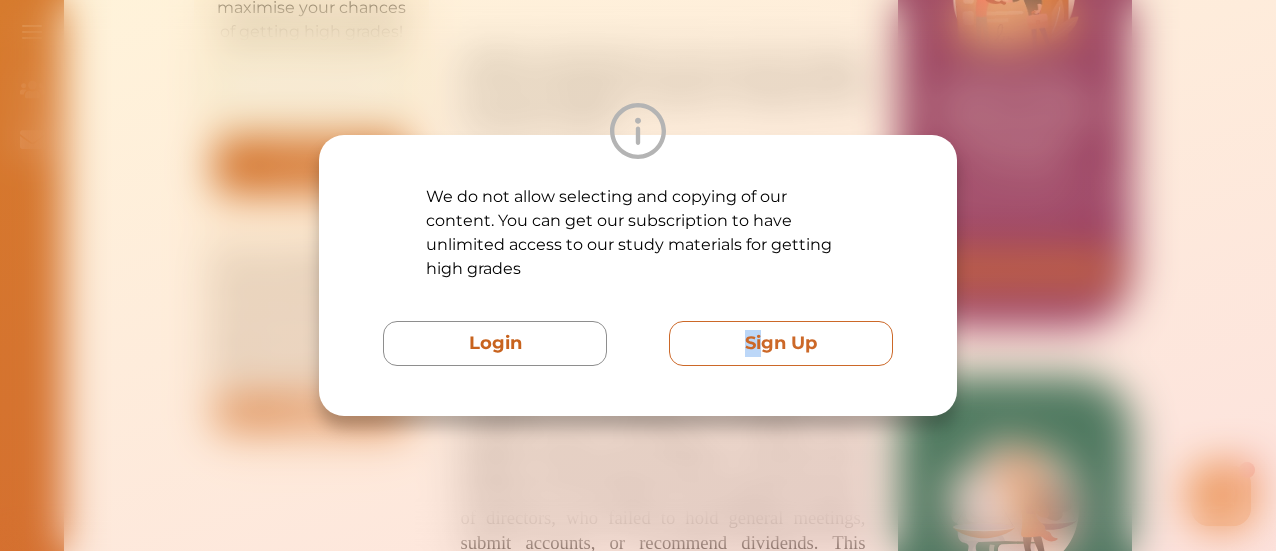 drag, startPoint x: 720, startPoint y: 397, endPoint x: 764, endPoint y: 359, distance: 58.137768 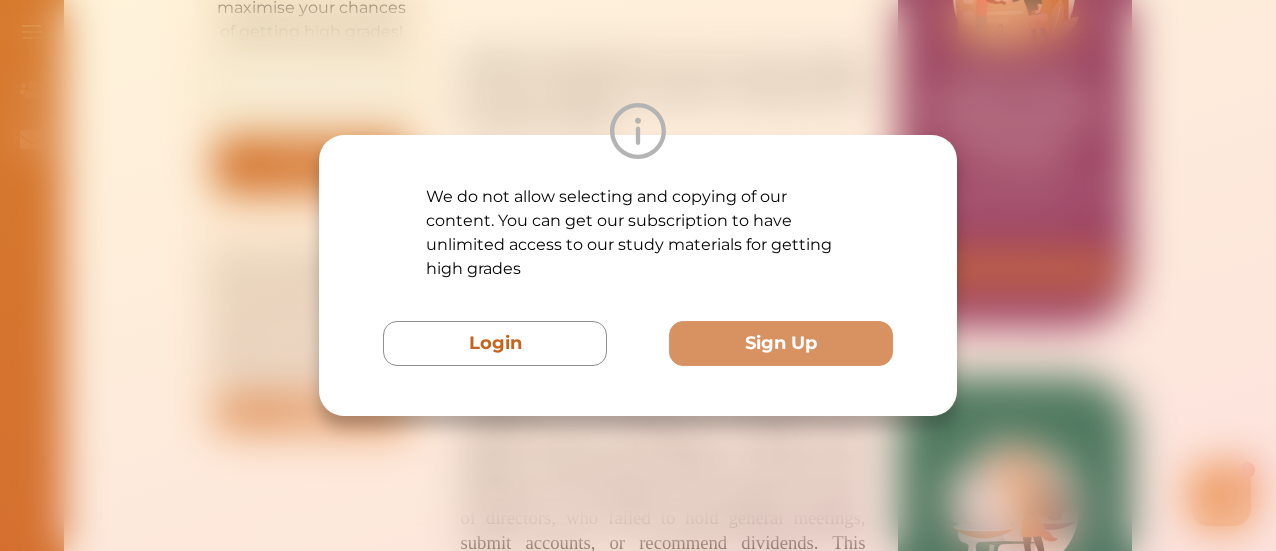 click on "We do not allow selecting and copying of our content. You can get our subscription to have unlimited access to our study materials for getting high grades Login Sign Up" at bounding box center (638, 275) 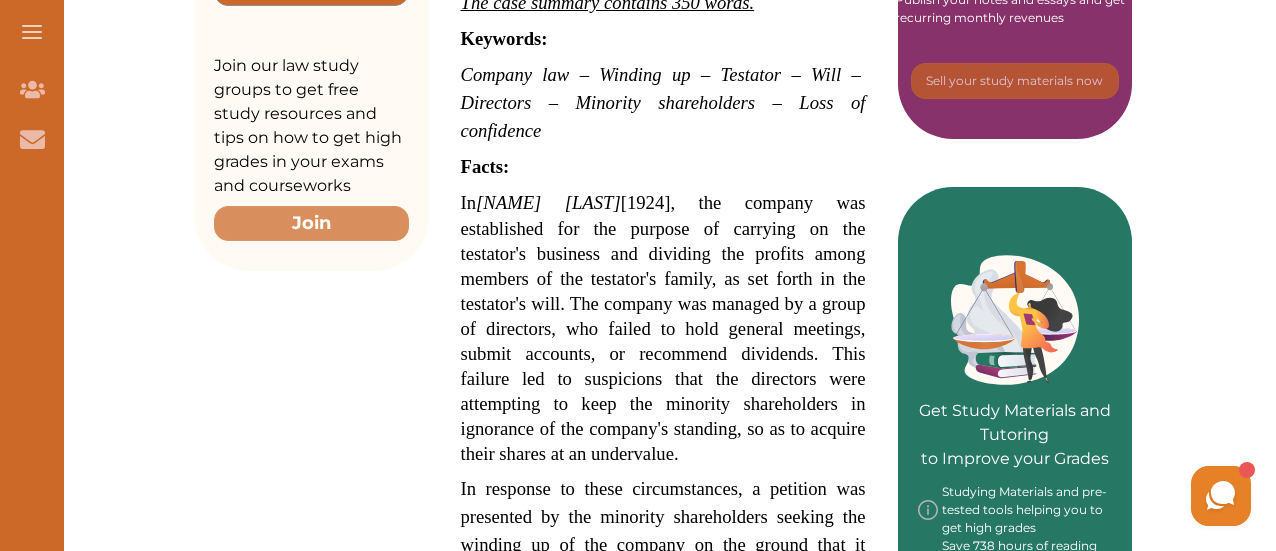 scroll, scrollTop: 678, scrollLeft: 0, axis: vertical 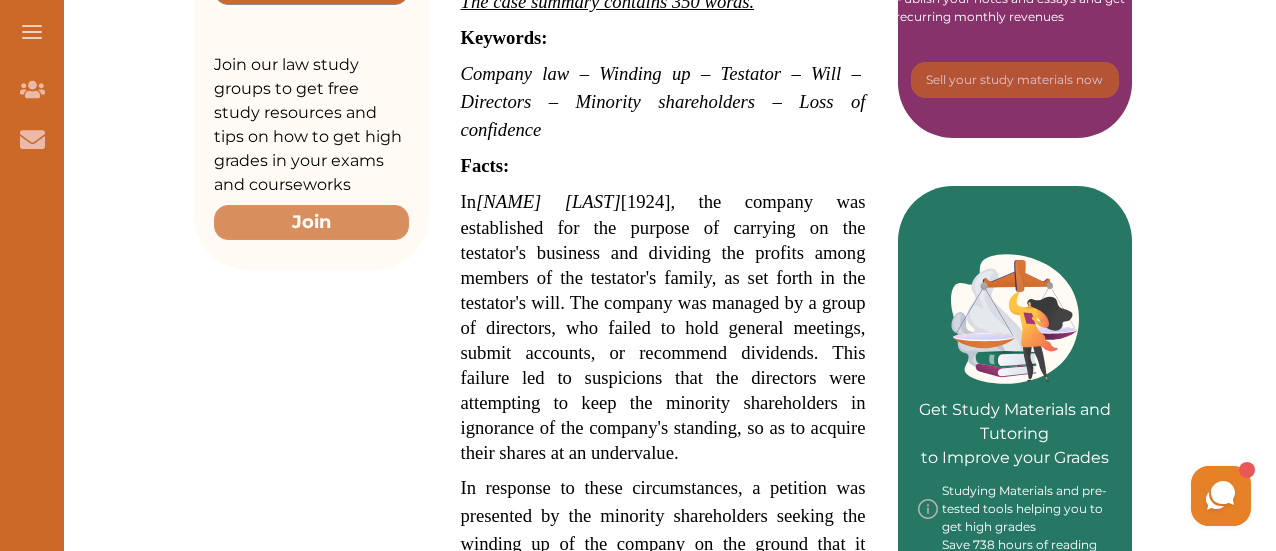 click on "Loch v John Blackwood Ltd  [1924] AC 783 is the UK Company Law case concerning a compulsory winding up of the respondent company.
The case summary contains 350 words.
Keywords:
Company law   – Winding up – Testator – Will –  Directors – Minority shareholders – Loss of confidence
Facts:
In  Loch v John Blackwood Ltd  [1924], the company was established for the purpose of carrying on the testator's business and dividing the profits among members of the testator's family, as set forth in the testator's will. The company was managed by a group of directors, who failed to hold general meetings, submit accounts, or recommend dividends. This failure led to suspicions that the directors were attempting to keep the minority shareholders in ignorance of the company's standing, so as to acquire their shares at an undervalue.
Issue:
Whether the wound up of the company was just and equitable.
Held:
References:
Read our  Study Materials" at bounding box center [663, 617] 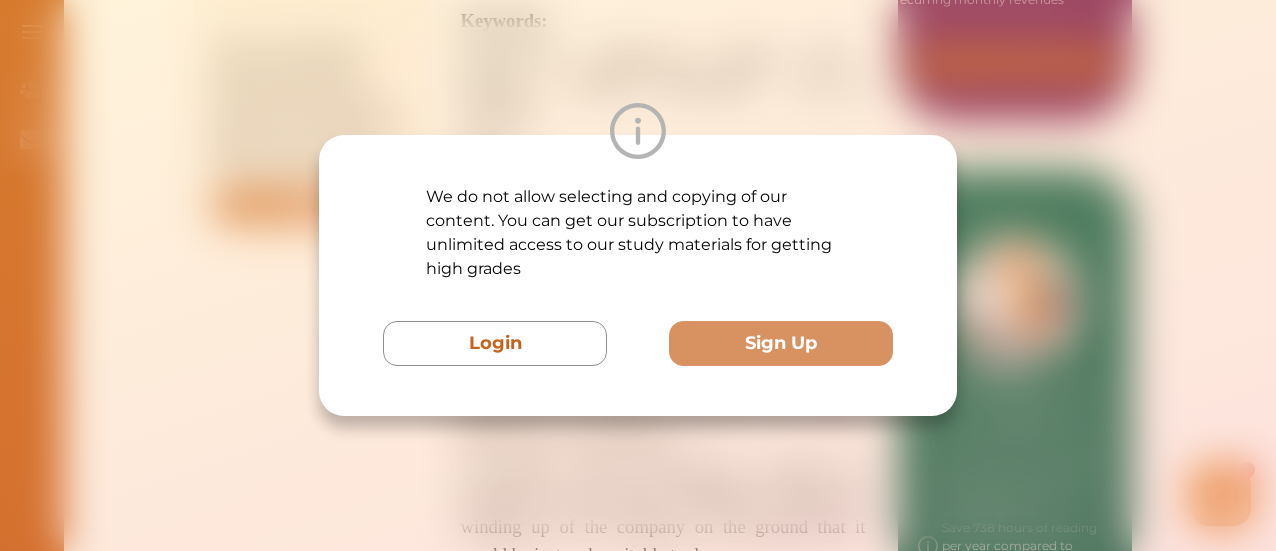 scroll, scrollTop: 694, scrollLeft: 0, axis: vertical 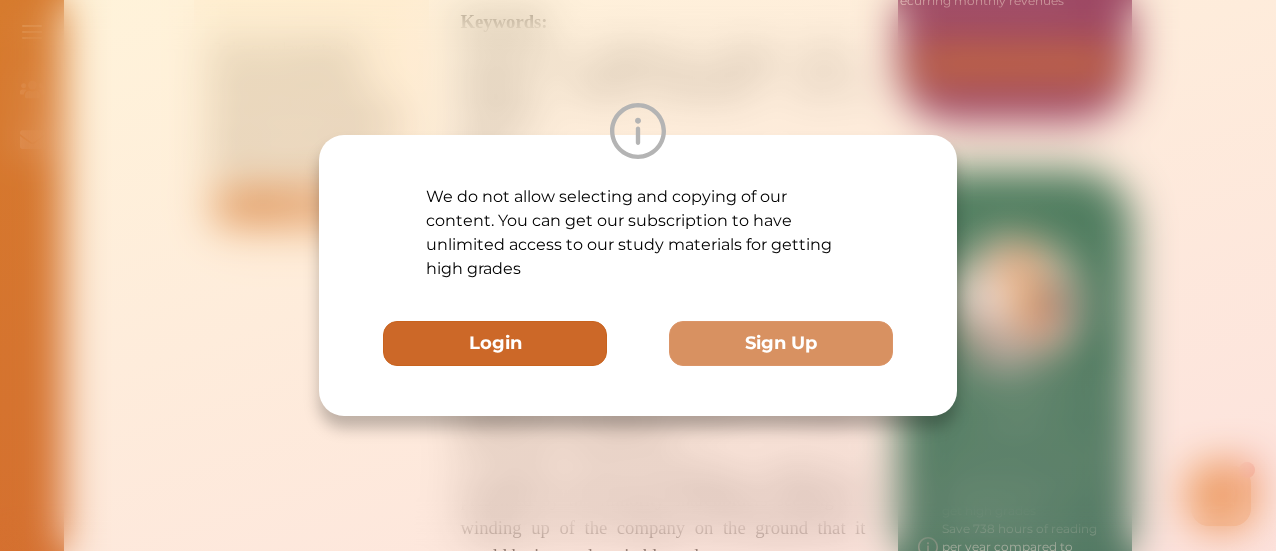 click on "Login" at bounding box center [495, 343] 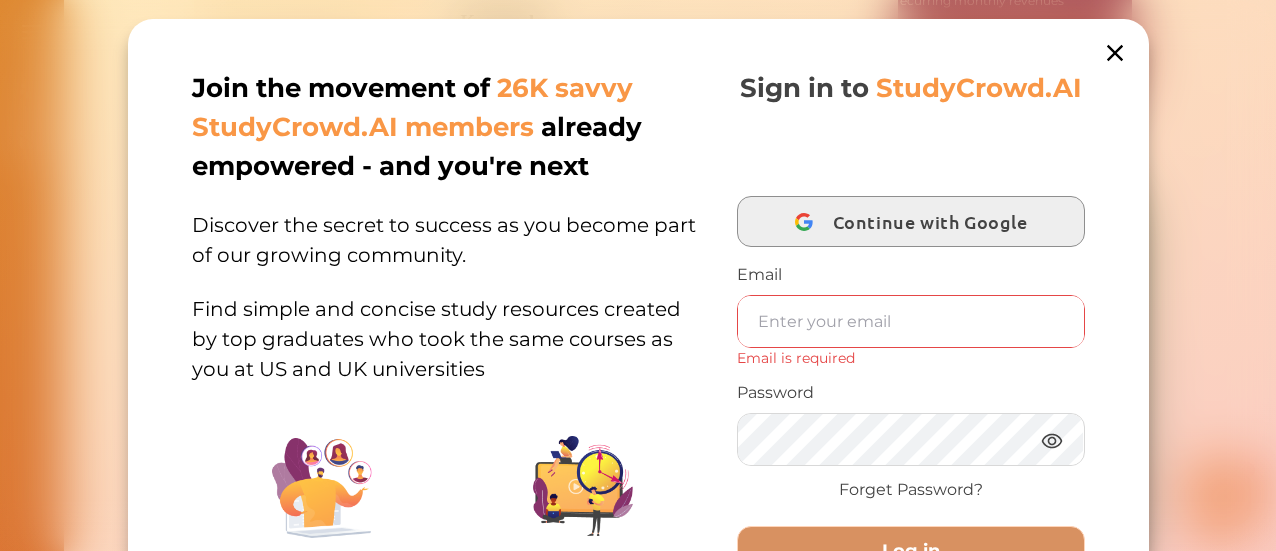 click on "Continue with Google" at bounding box center [934, 221] 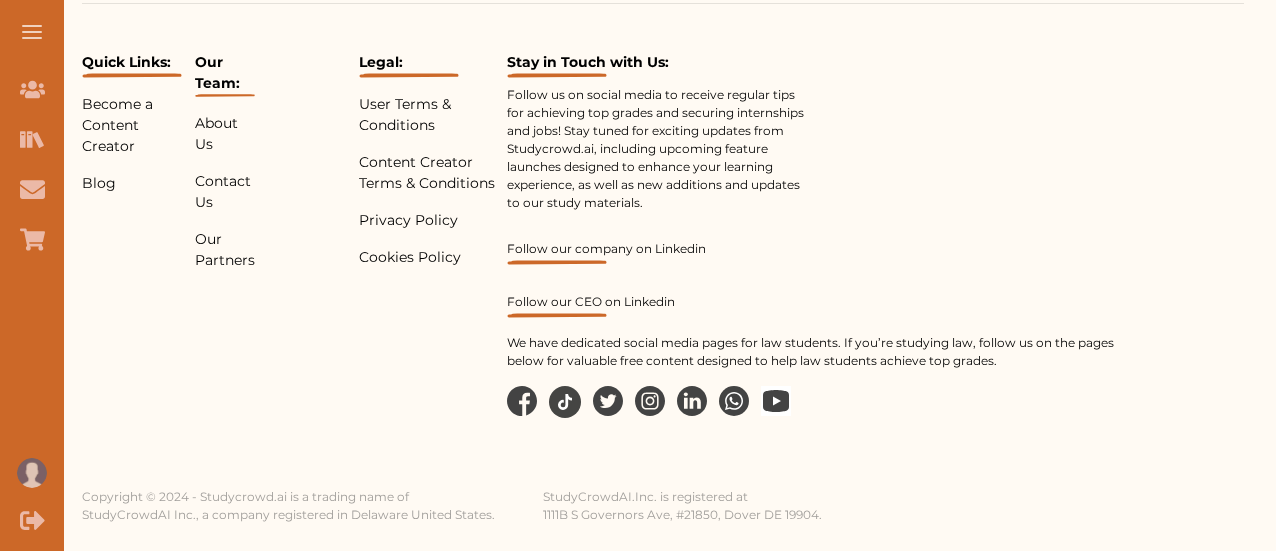scroll, scrollTop: 0, scrollLeft: 0, axis: both 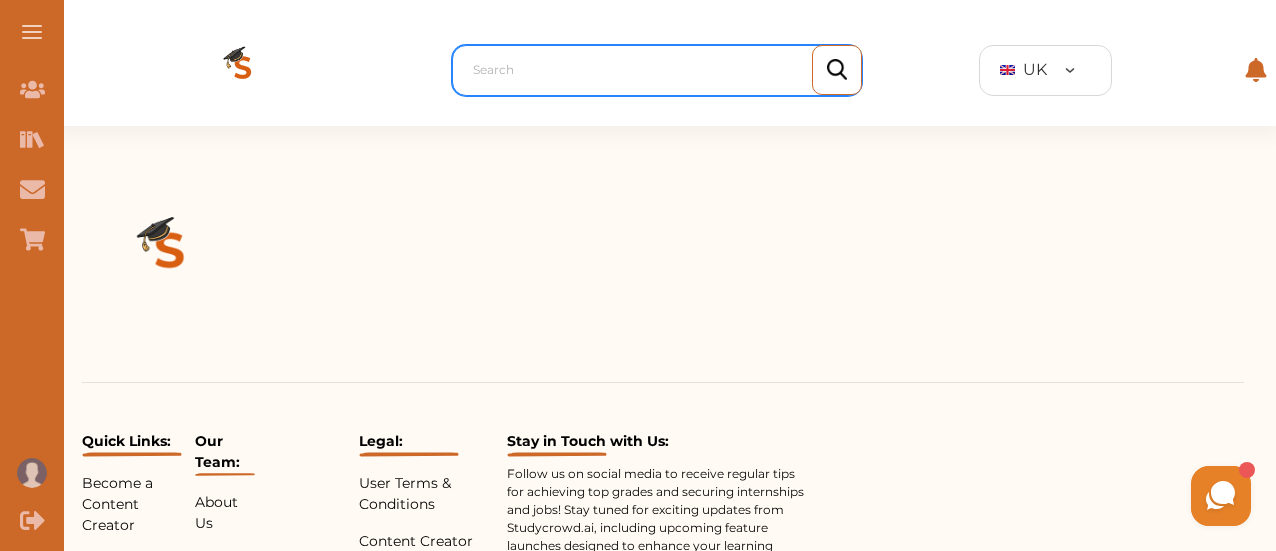 drag, startPoint x: 591, startPoint y: 71, endPoint x: 528, endPoint y: 69, distance: 63.03174 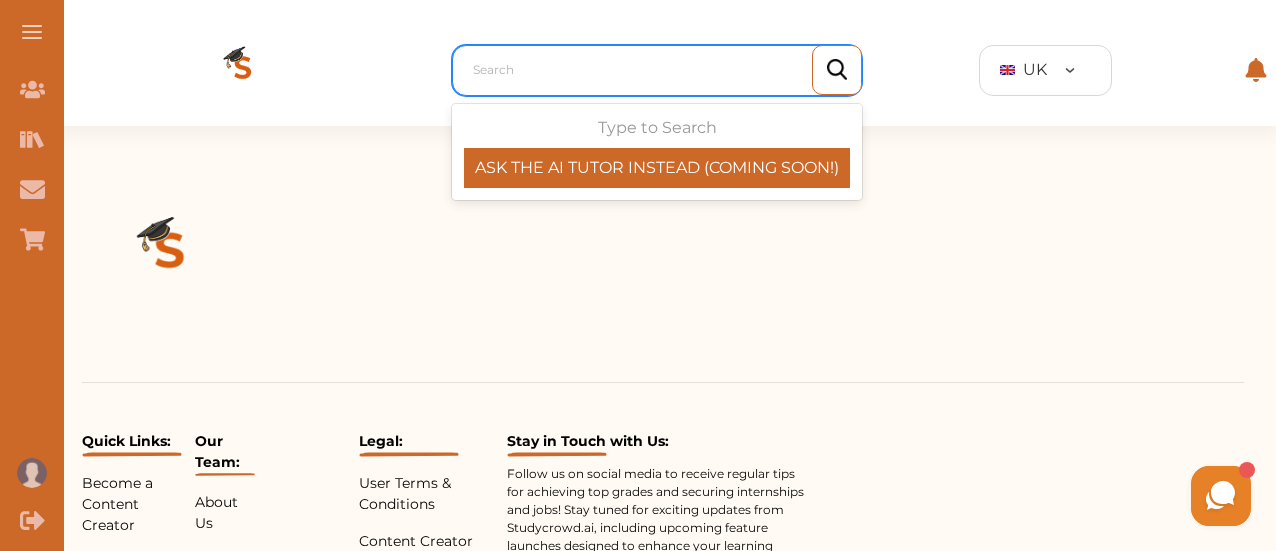 click at bounding box center [662, 70] 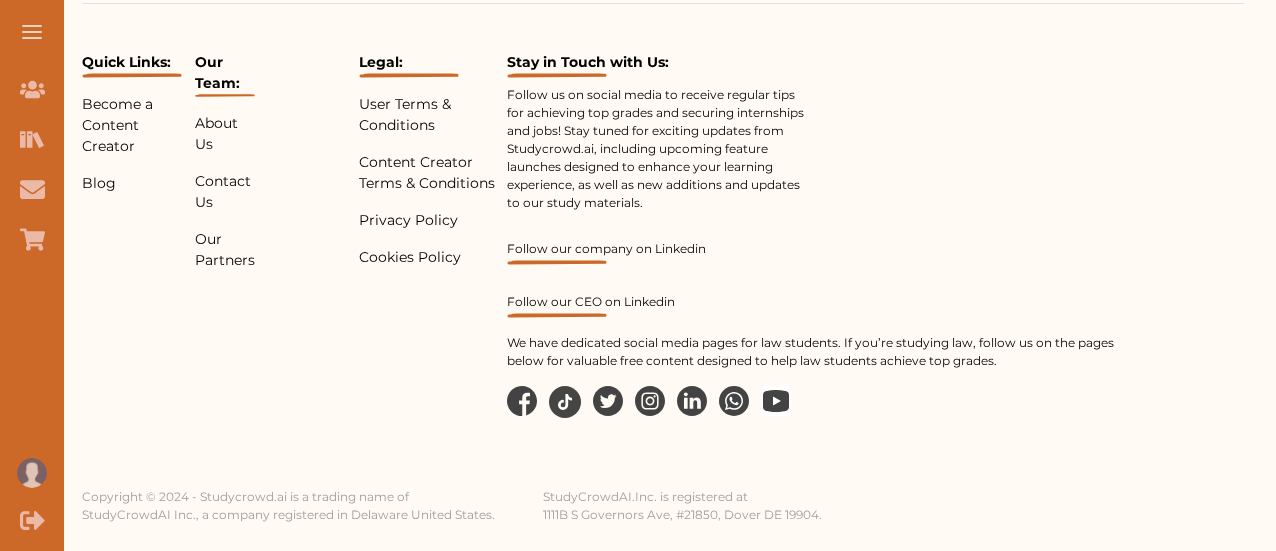 scroll, scrollTop: 0, scrollLeft: 0, axis: both 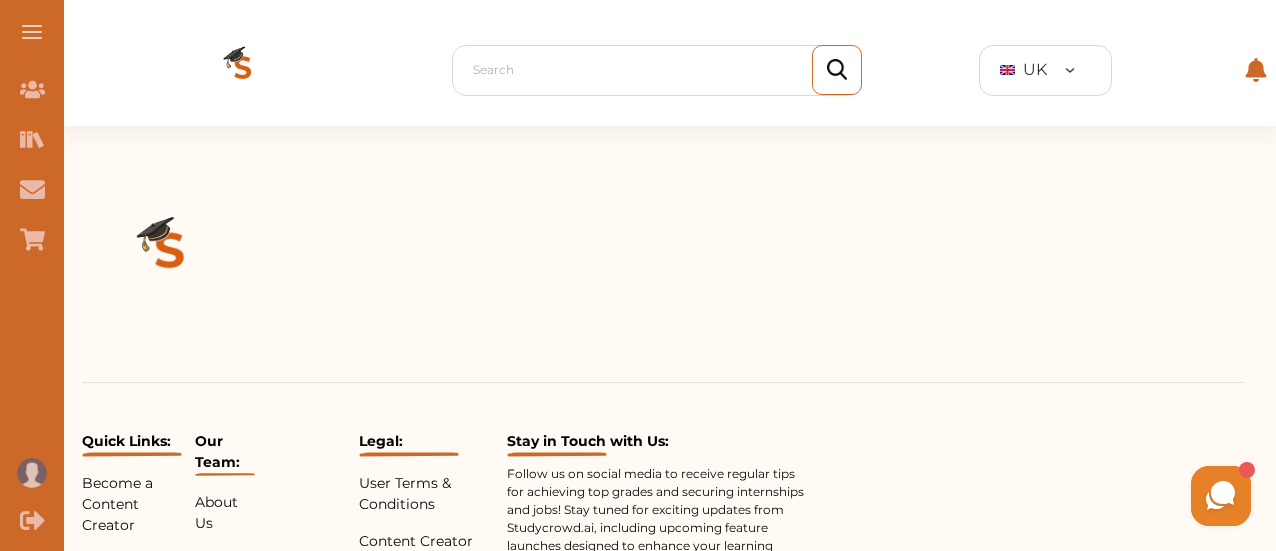 click at bounding box center (32, 32) 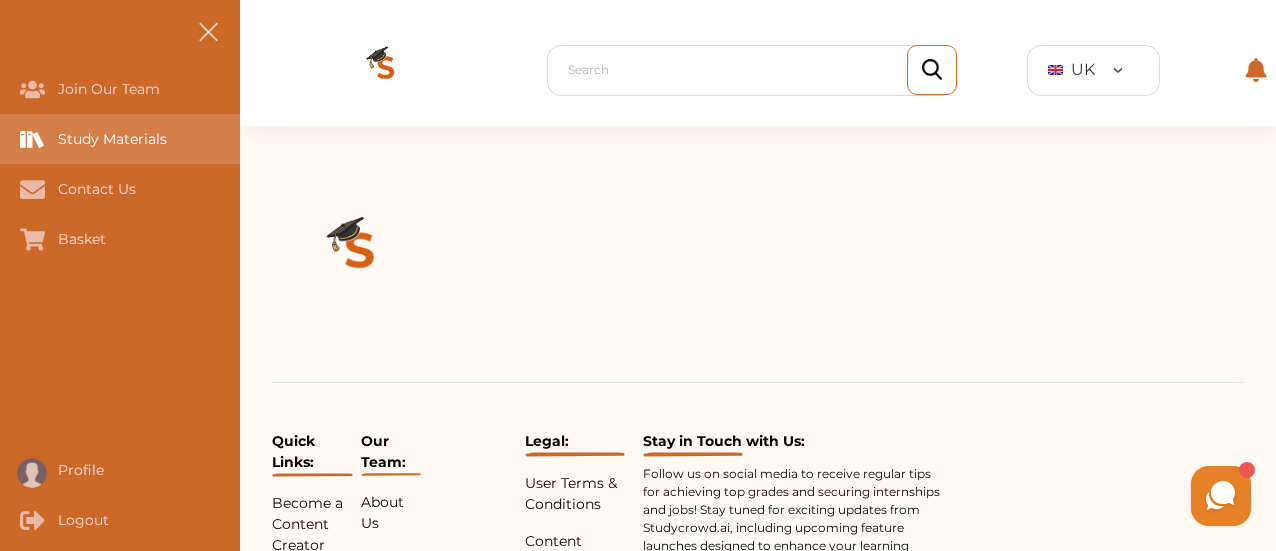 click on "Study Materials" at bounding box center (0, 139) 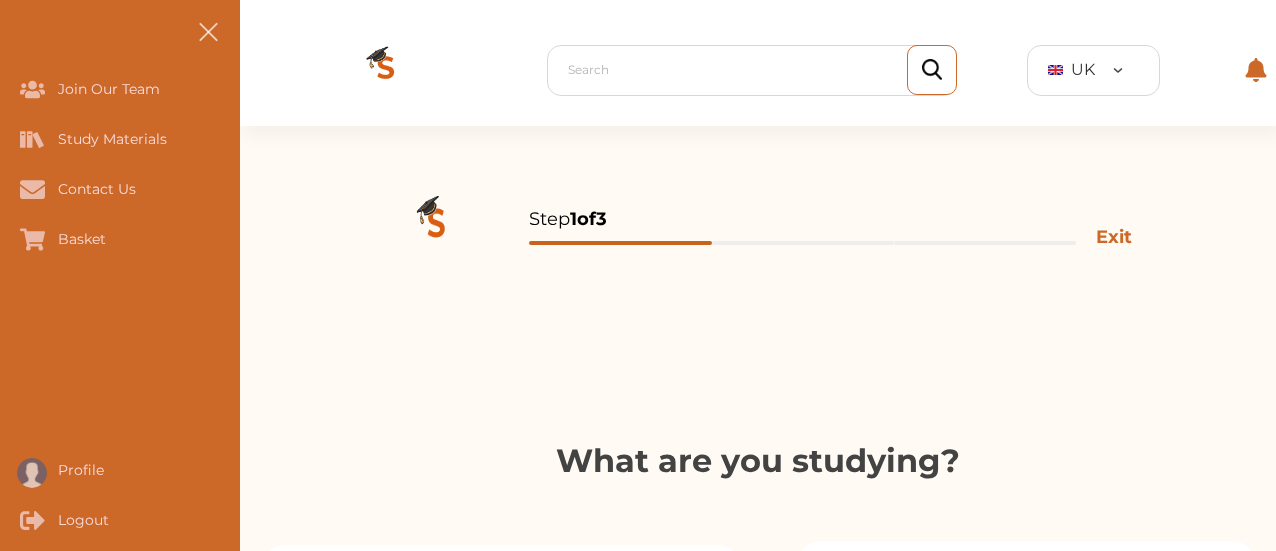 click on "Step  1  of  3 Exit" at bounding box center [758, 225] 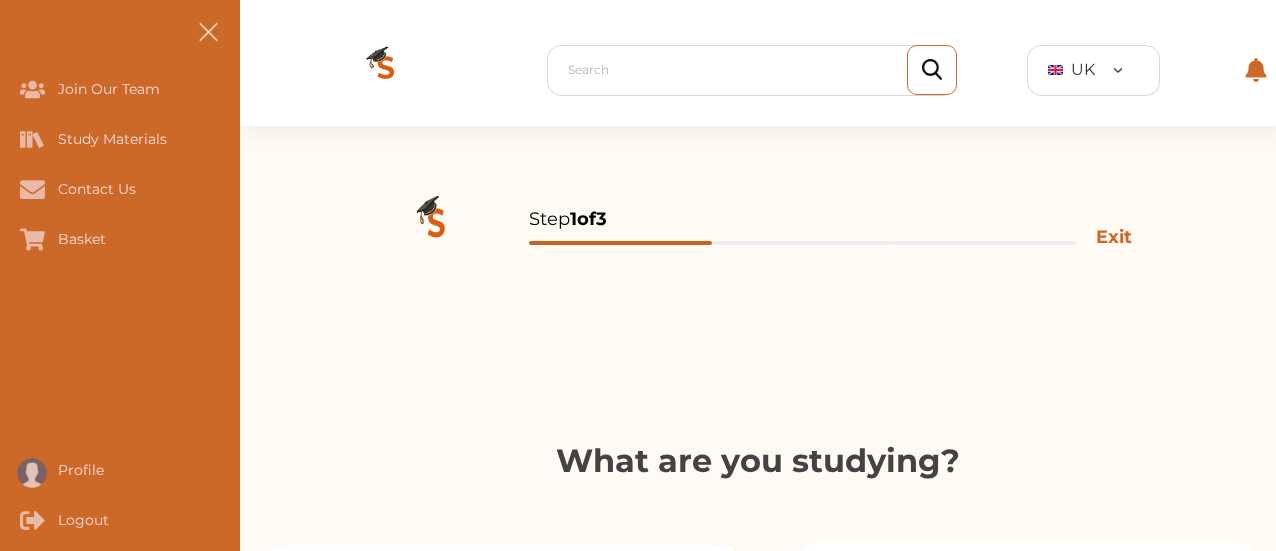 click on "Exit" at bounding box center (1114, 225) 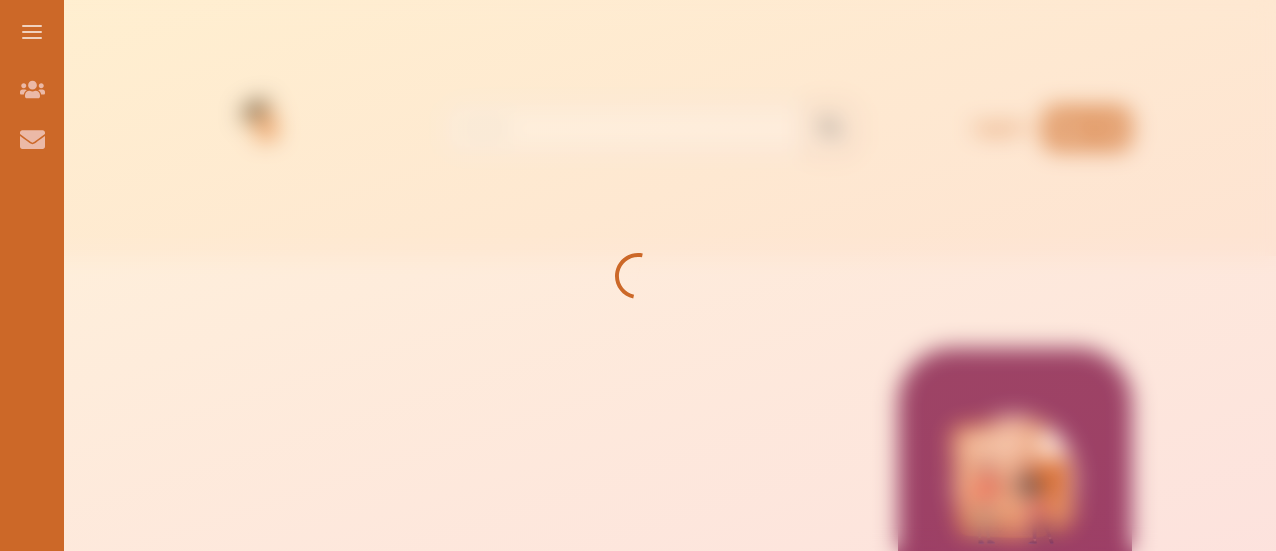 scroll, scrollTop: 0, scrollLeft: 0, axis: both 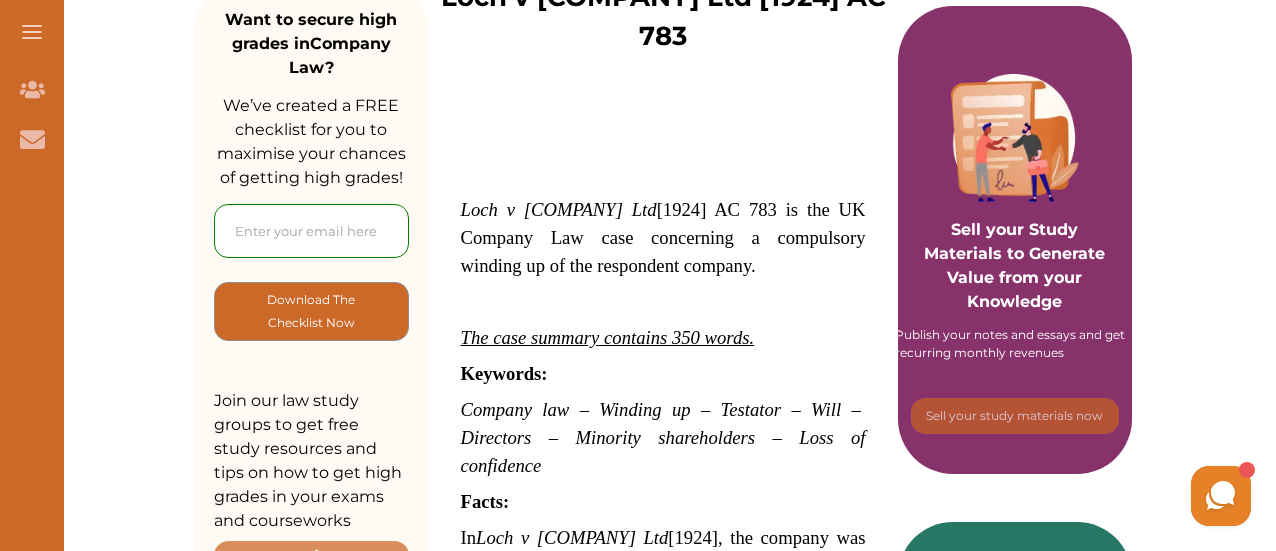 click on "Loch v [COMPANY] Ltd [1924] AC 783 is the UK Company Law case concerning a compulsory winding up of the respondent company." at bounding box center [663, 237] 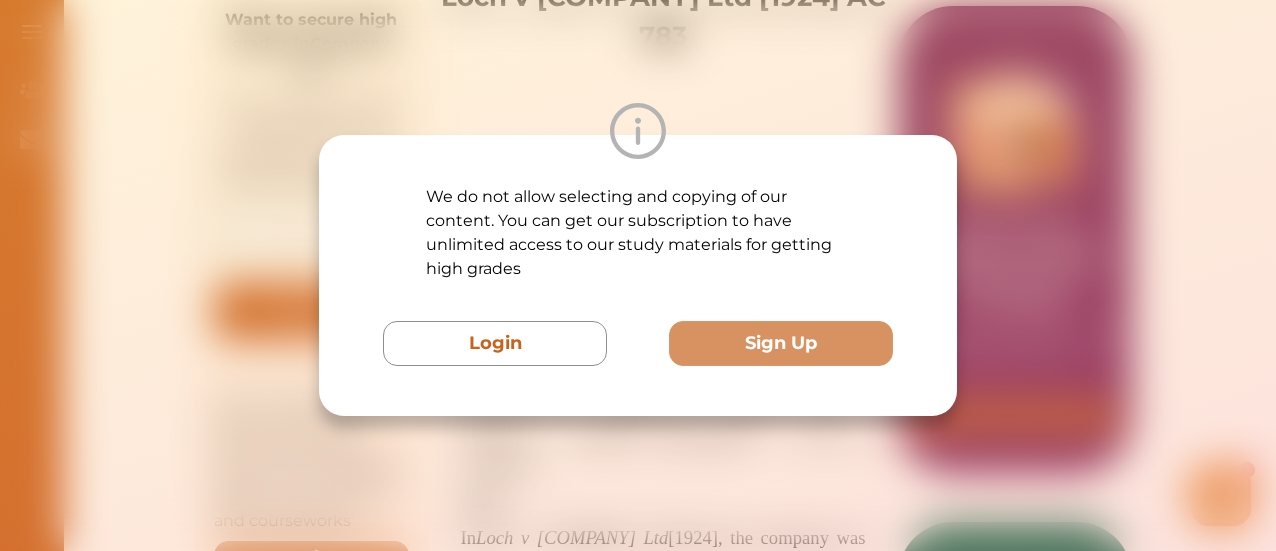 click on "We do not allow selecting and copying of our content. You can get our subscription to have unlimited access to our study materials for getting high grades" at bounding box center (638, 233) 